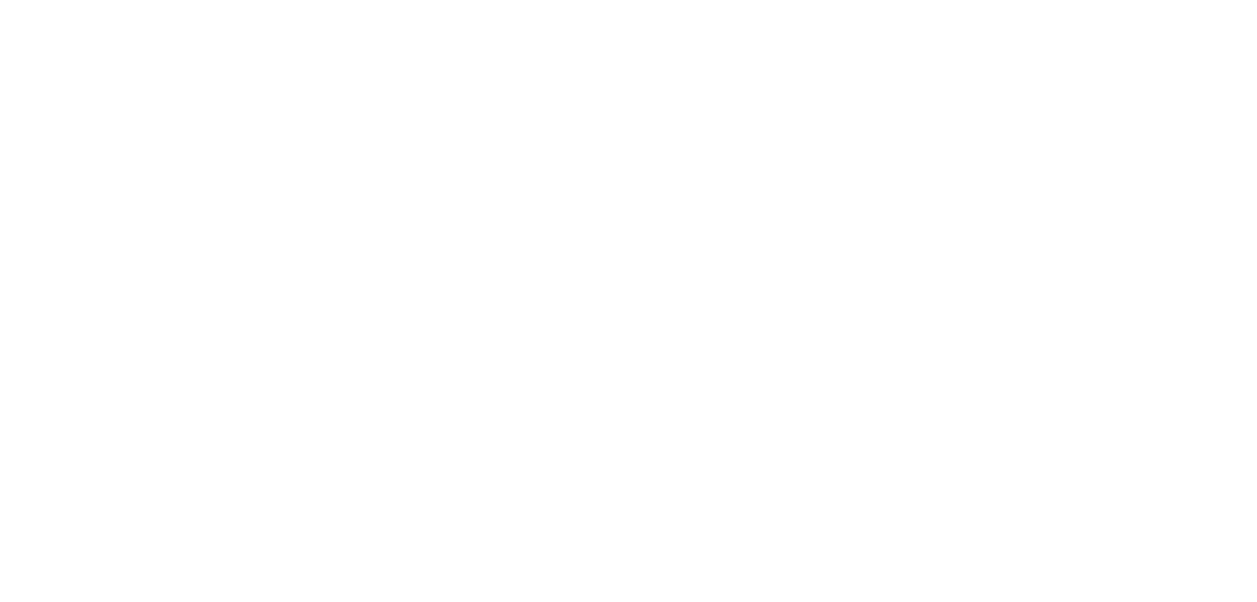 scroll, scrollTop: 0, scrollLeft: 0, axis: both 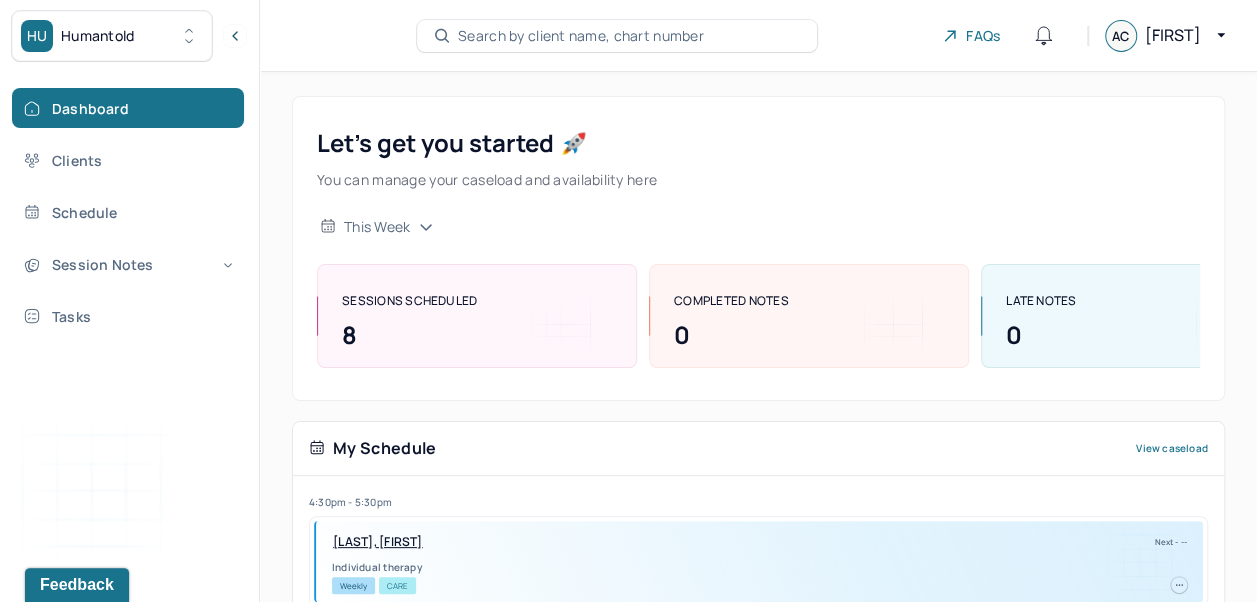 click on "Session Notes" at bounding box center (128, 264) 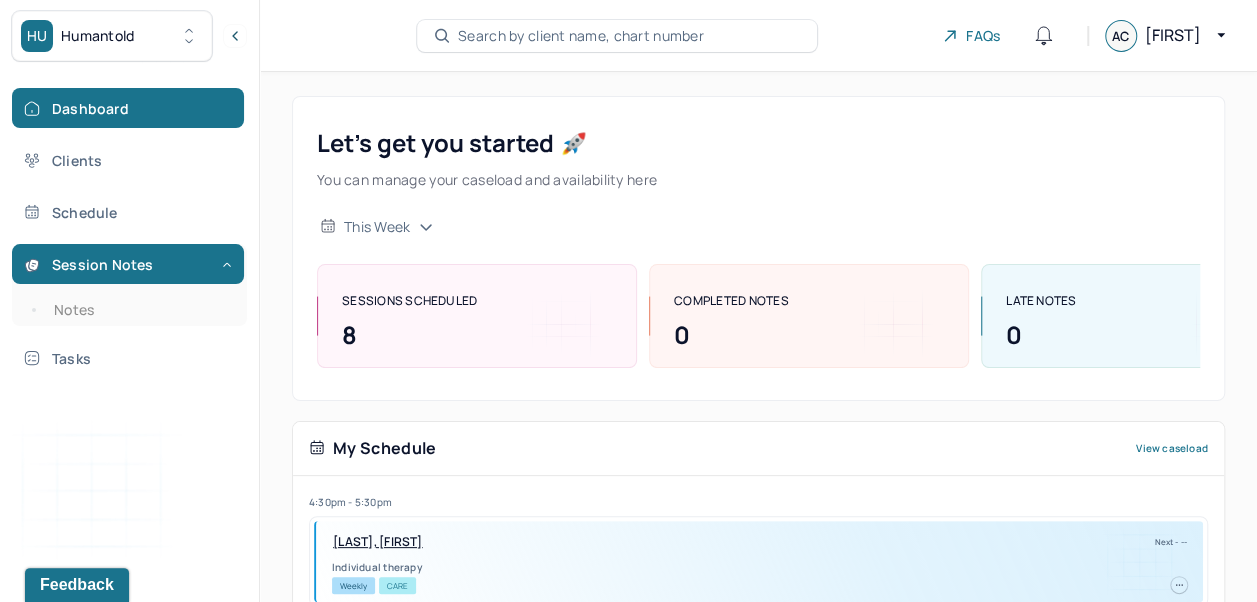click on "Dashboard" at bounding box center [128, 108] 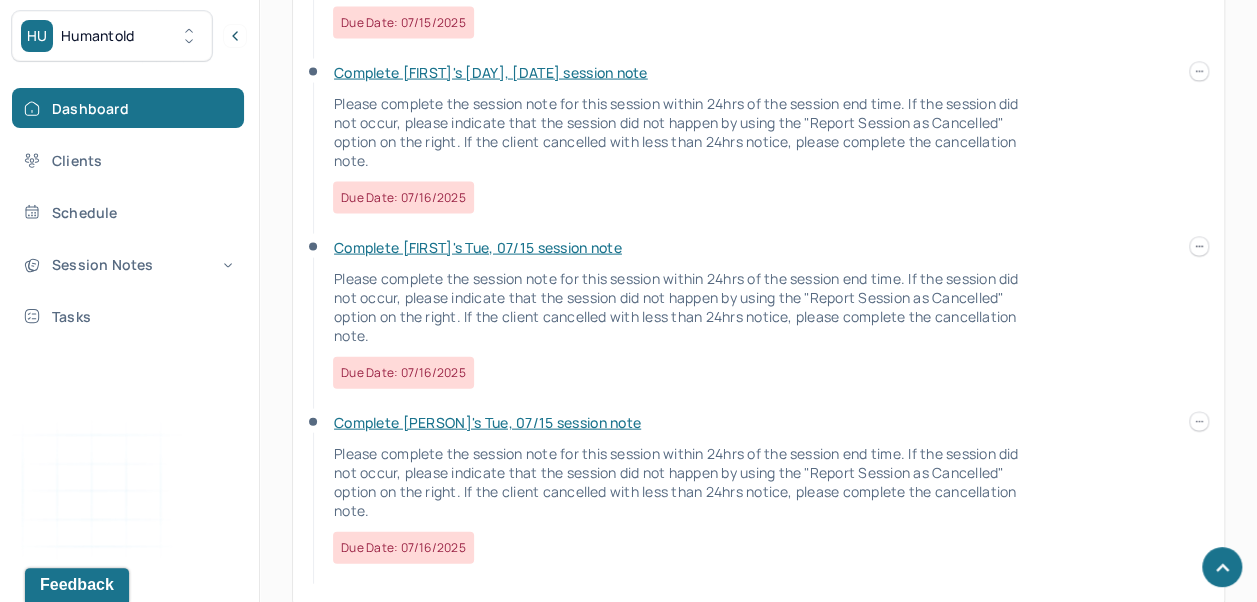 scroll, scrollTop: 2058, scrollLeft: 0, axis: vertical 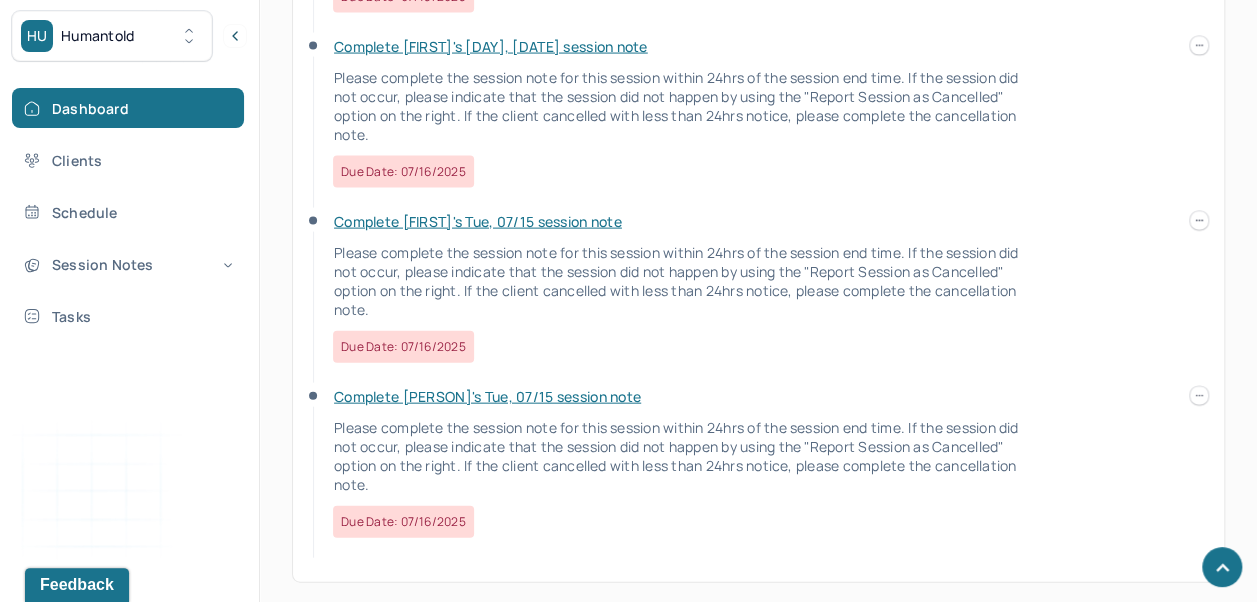 click 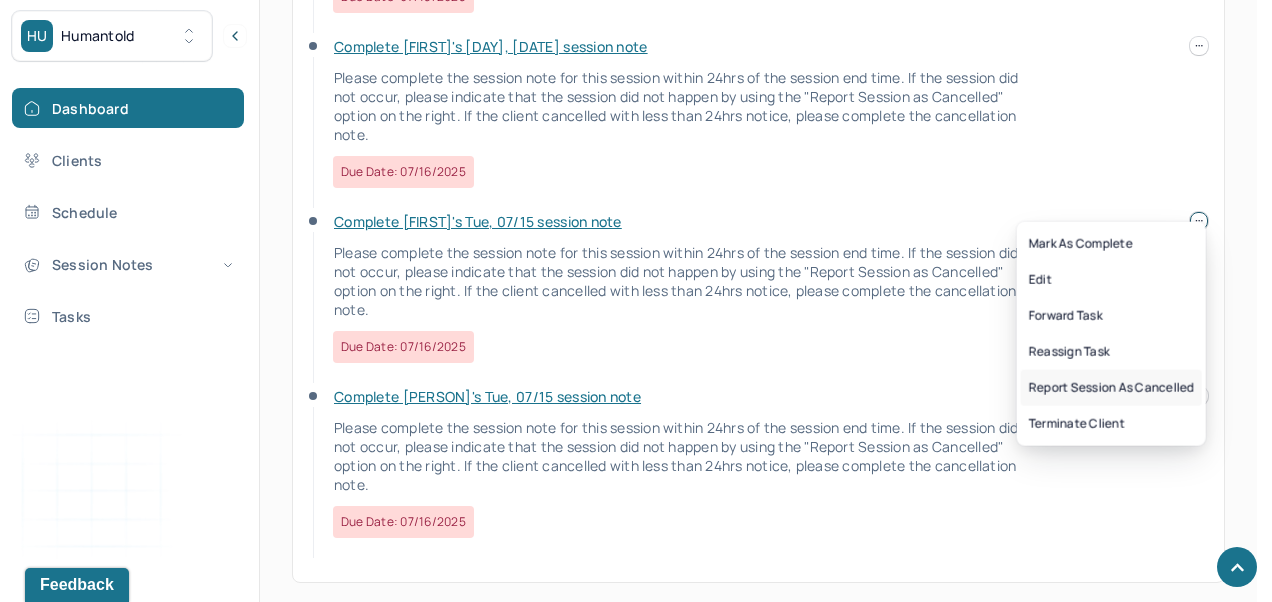 click on "Report session as cancelled" at bounding box center (1111, 388) 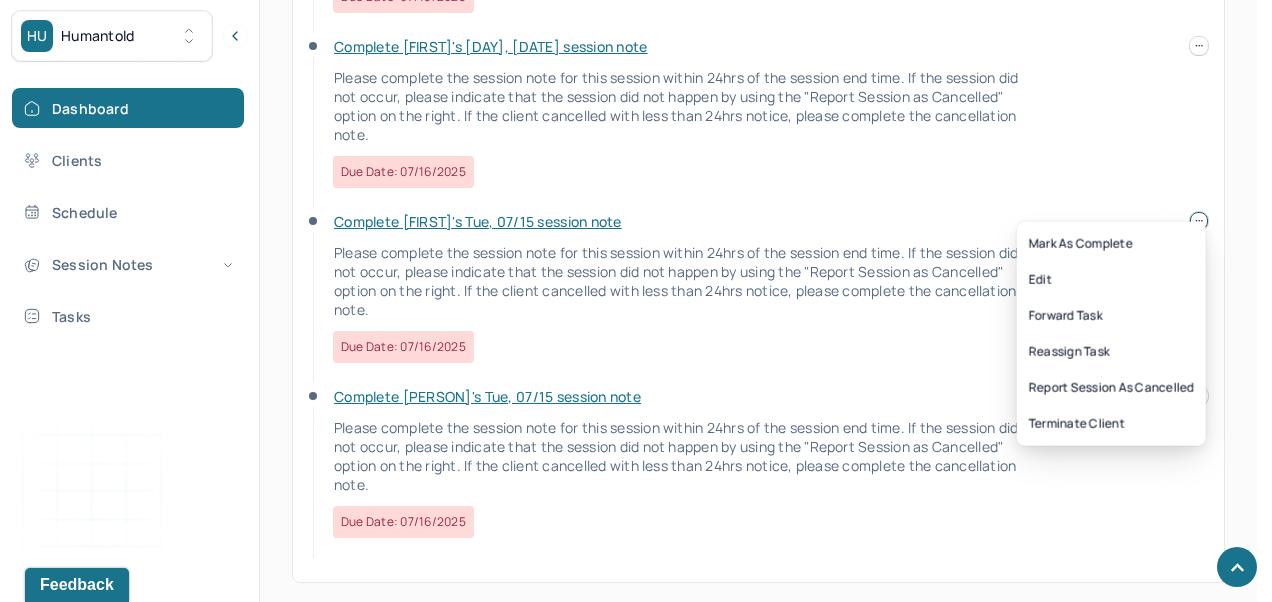 type 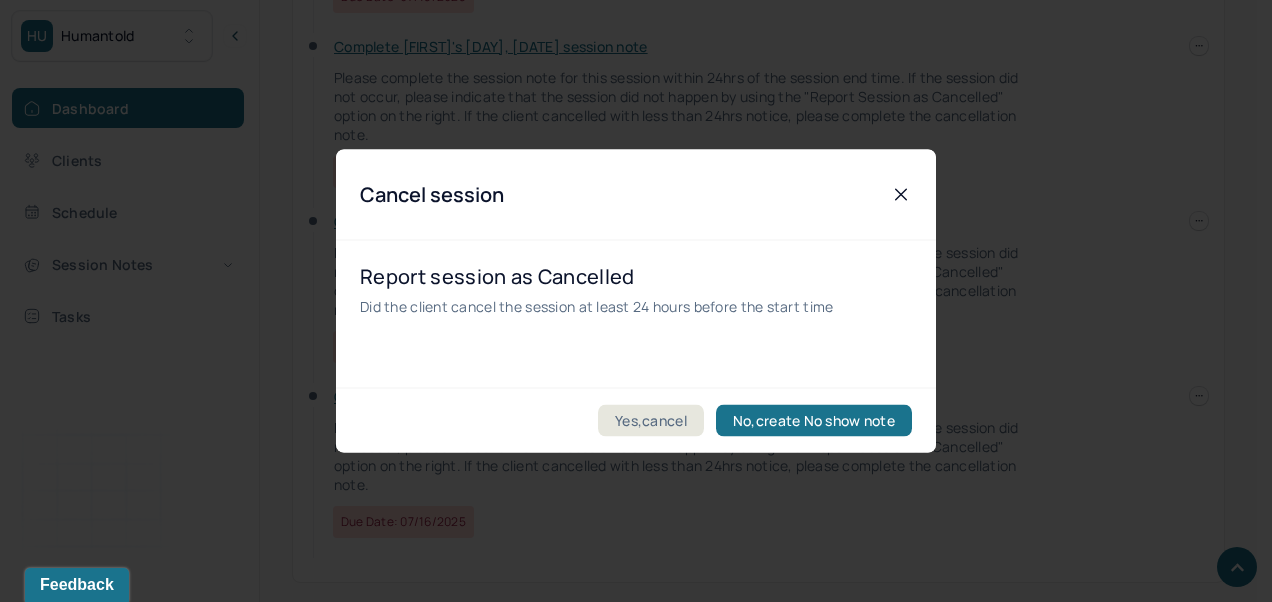 click on "Yes,cancel" at bounding box center [651, 421] 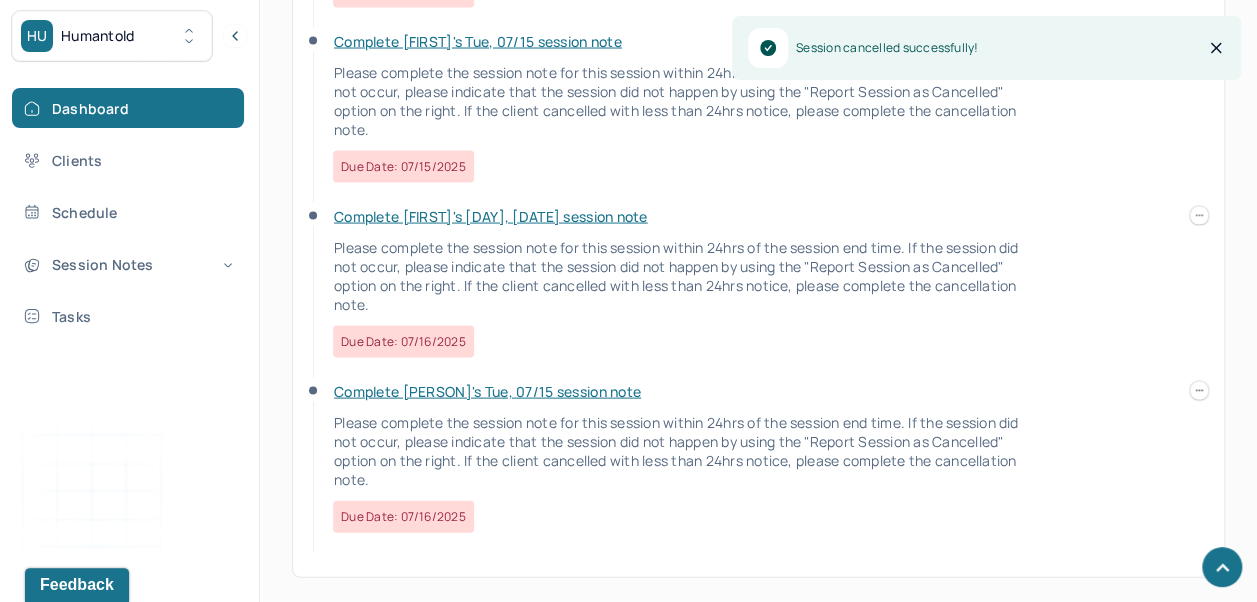 scroll, scrollTop: 1885, scrollLeft: 0, axis: vertical 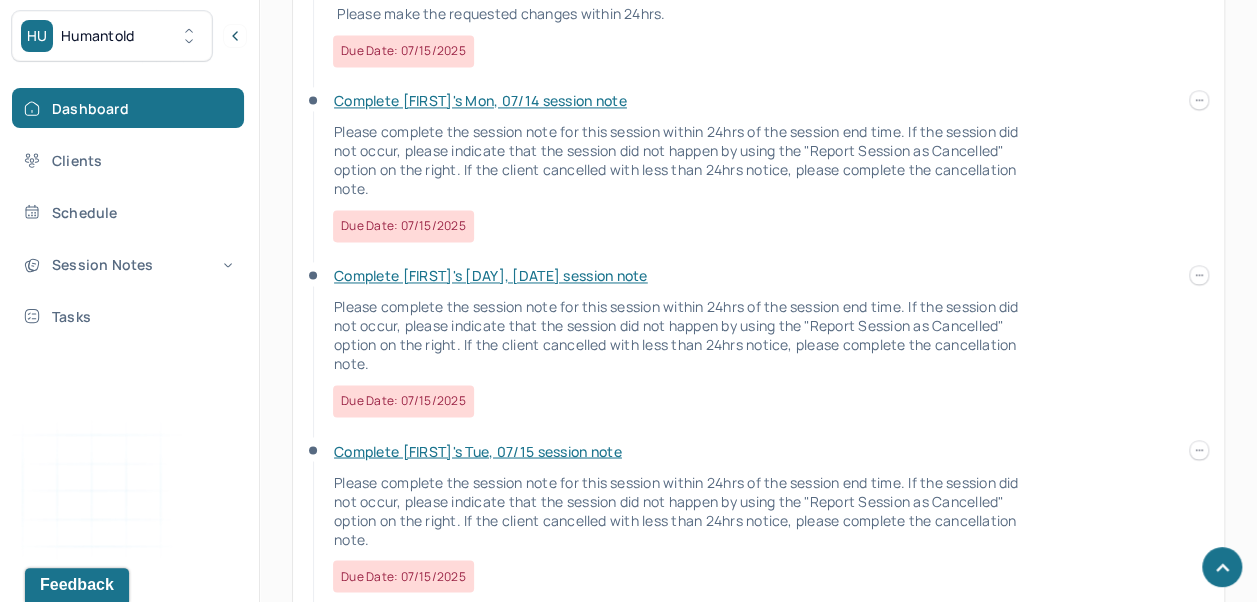 click on "Complete [FIRST]'s Tue, 07/15 session note" at bounding box center [478, 450] 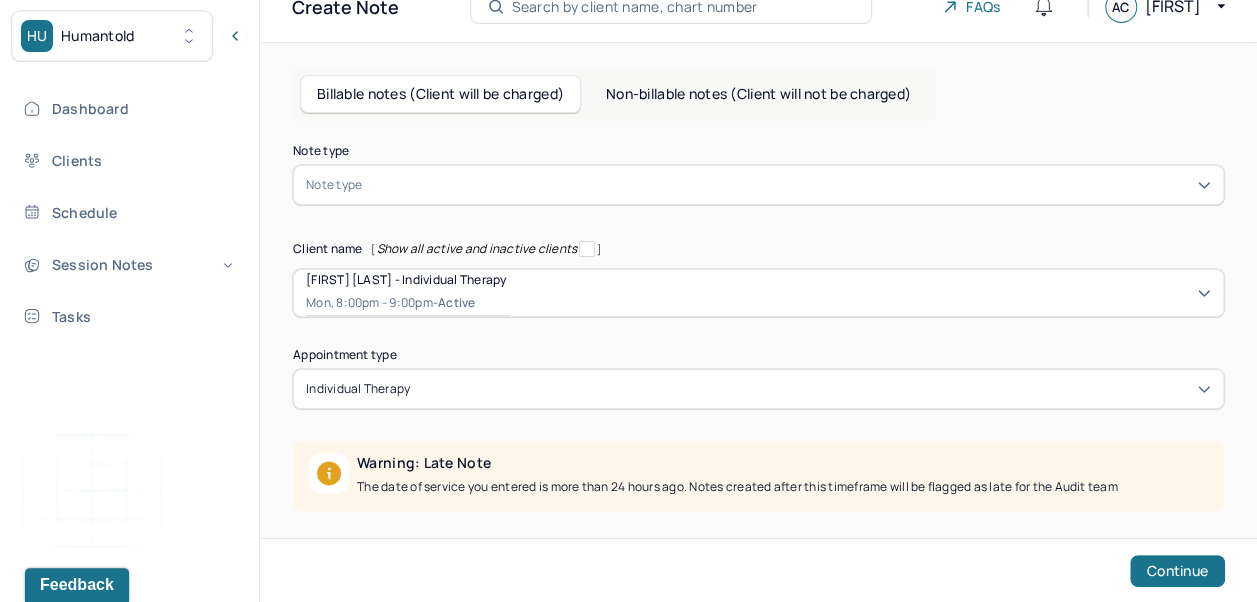 scroll, scrollTop: 27, scrollLeft: 0, axis: vertical 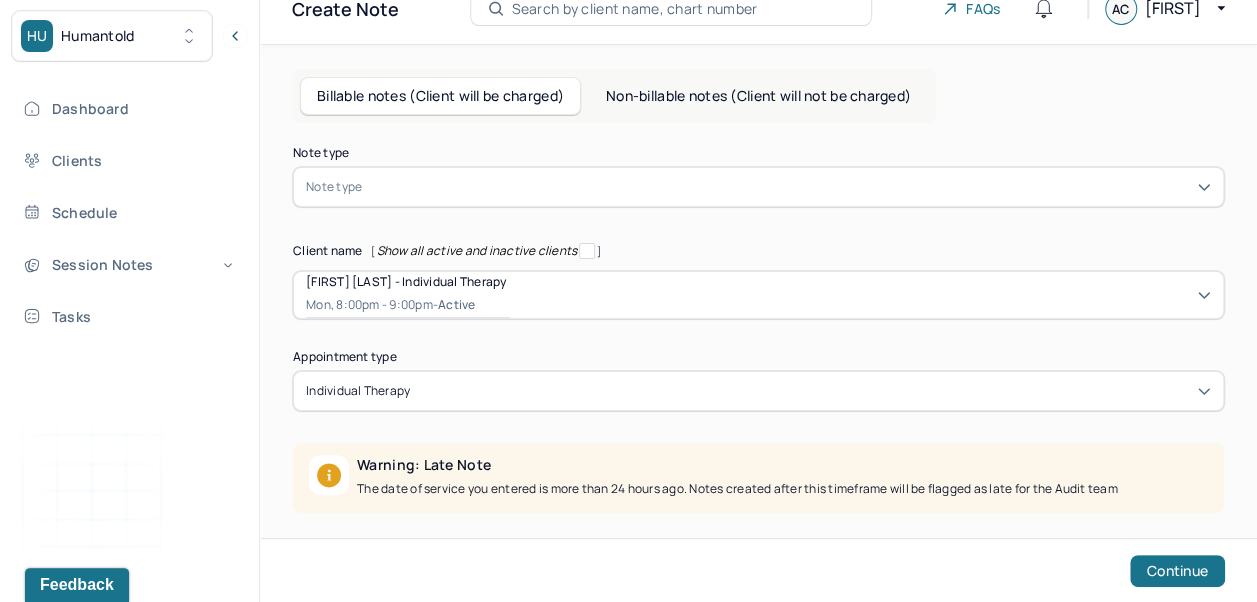 click at bounding box center [369, 187] 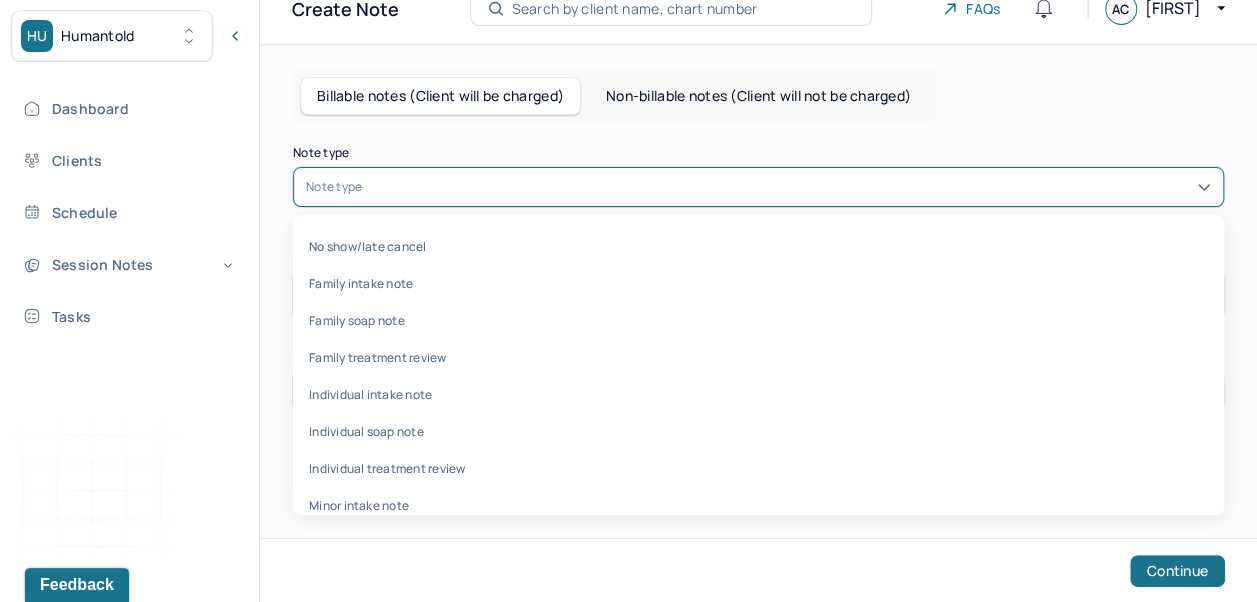 click on "Individual soap note" at bounding box center [758, 431] 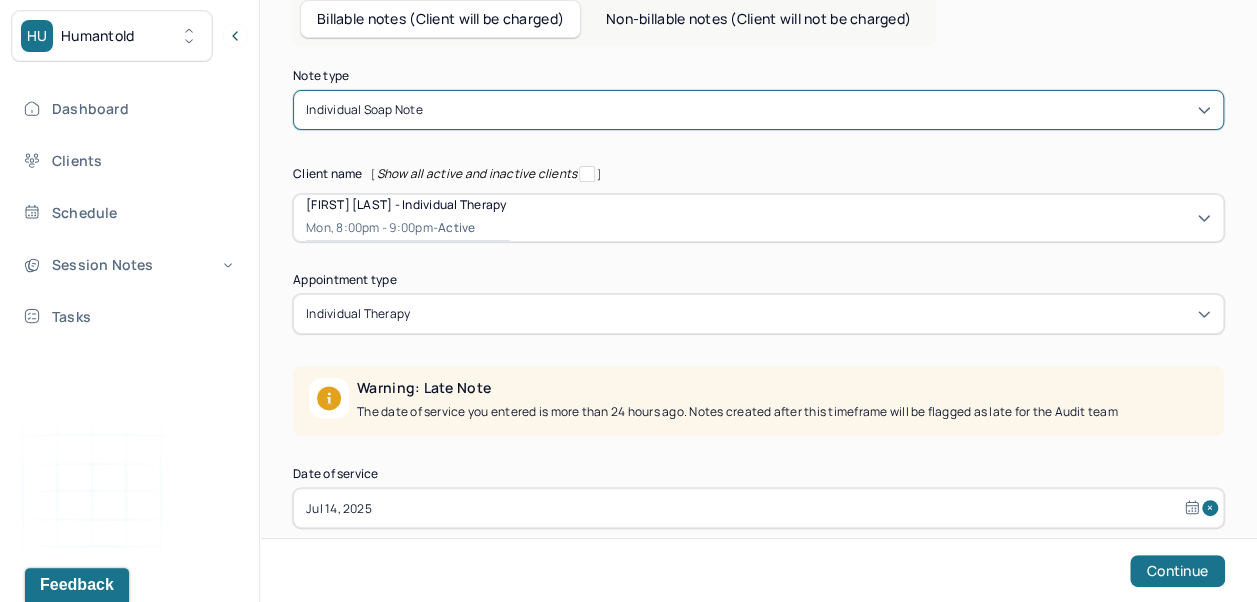 scroll, scrollTop: 228, scrollLeft: 0, axis: vertical 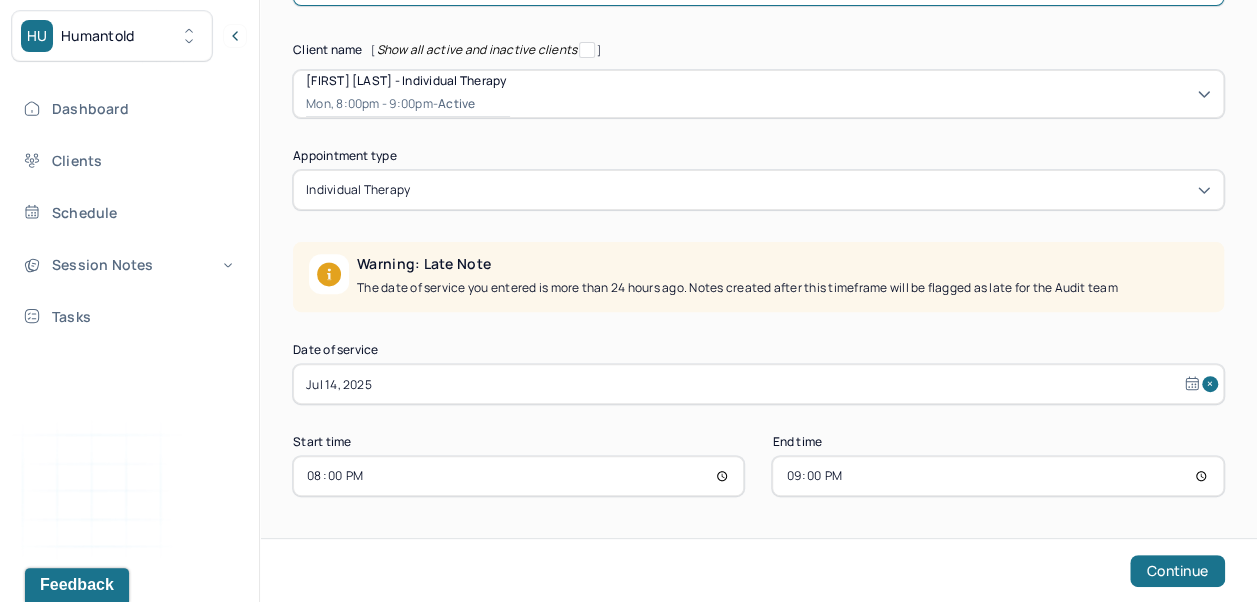 click on "Jul 14, 2025" at bounding box center (758, 384) 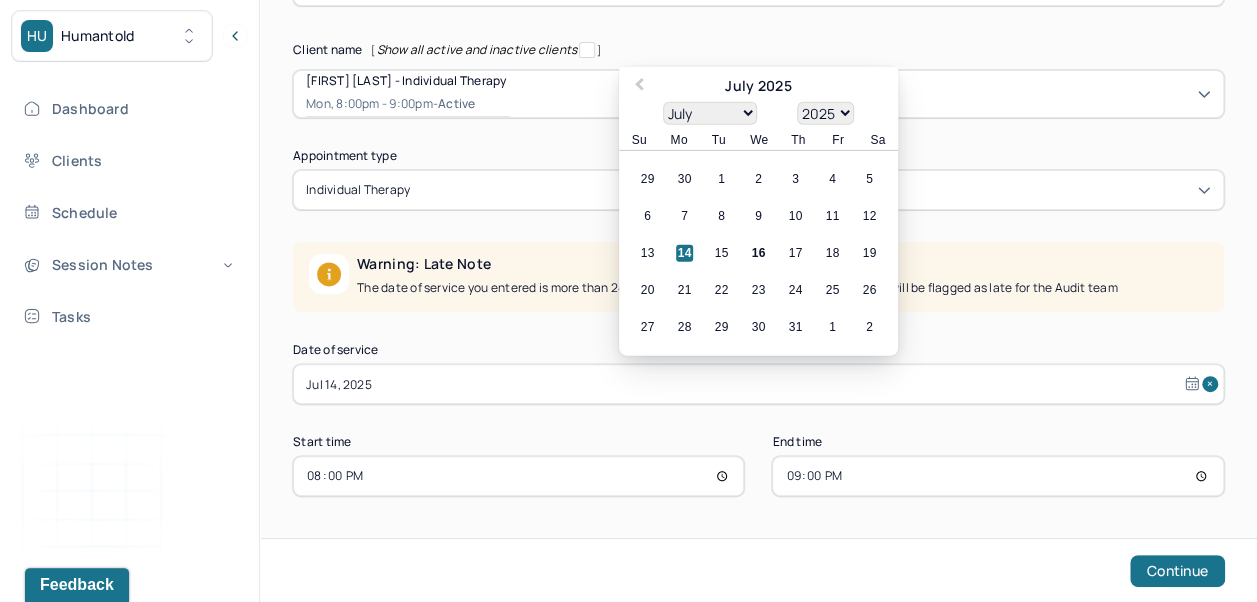 click on "14" at bounding box center (684, 253) 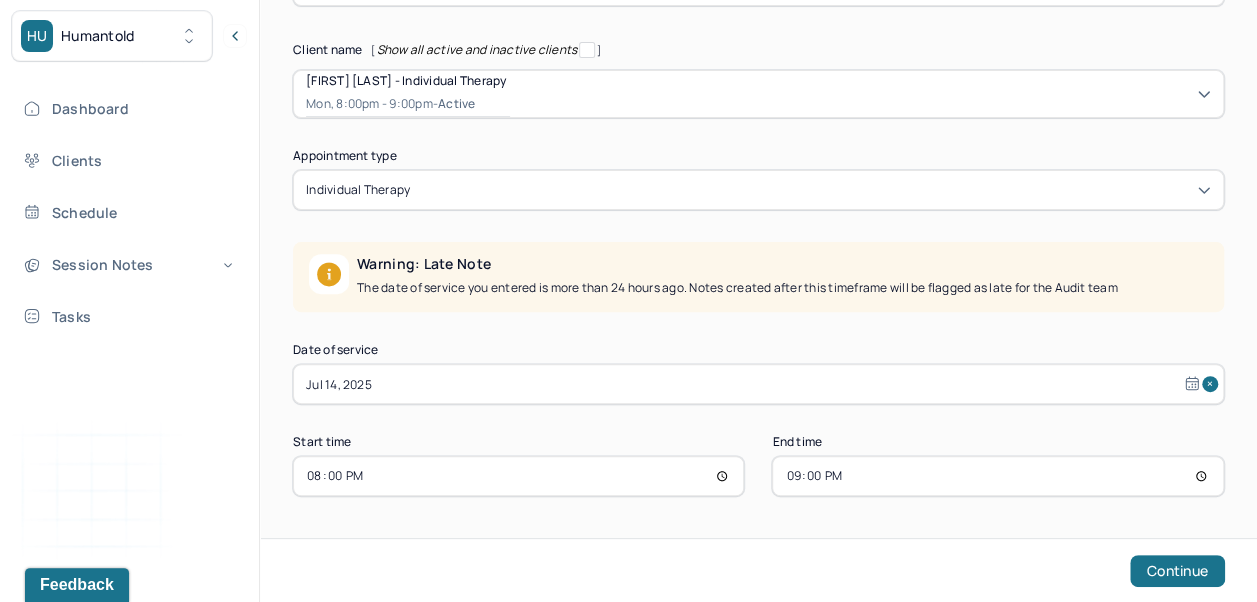 click on "Continue" at bounding box center [1177, 571] 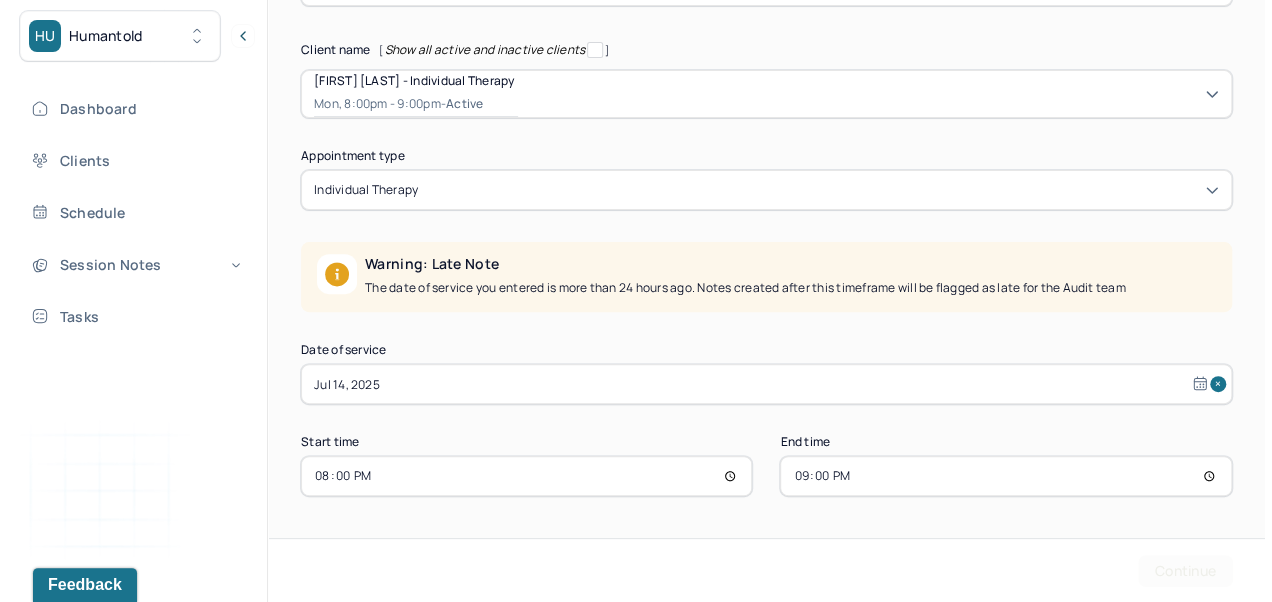 scroll, scrollTop: 0, scrollLeft: 0, axis: both 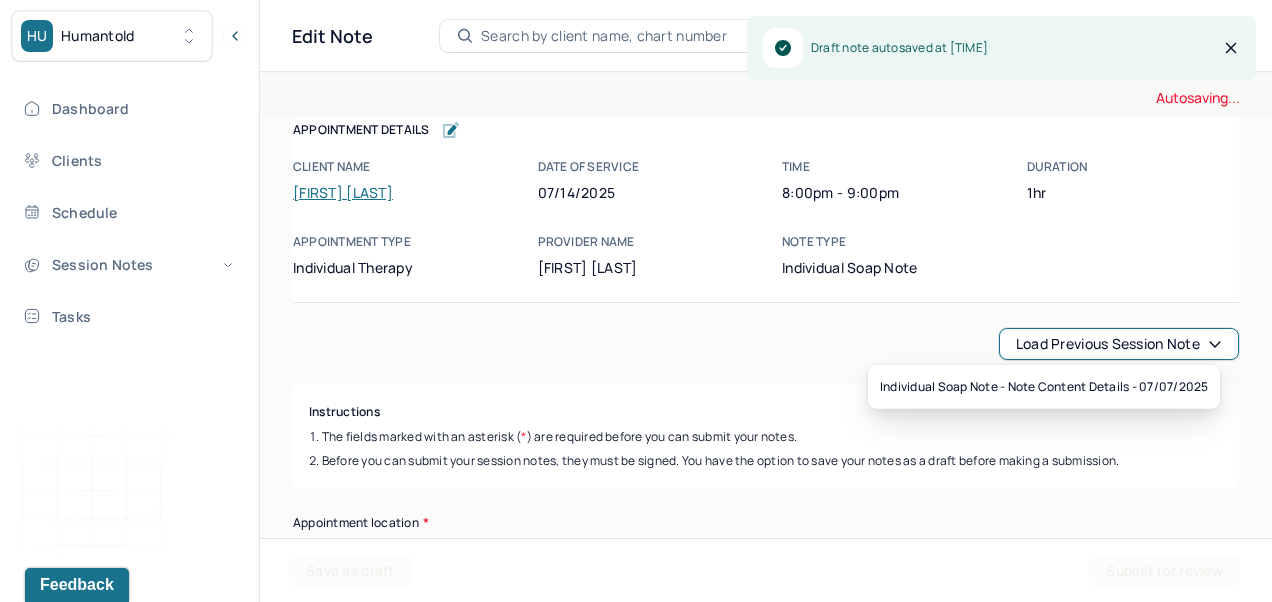 click on "Load previous session note" at bounding box center (1119, 344) 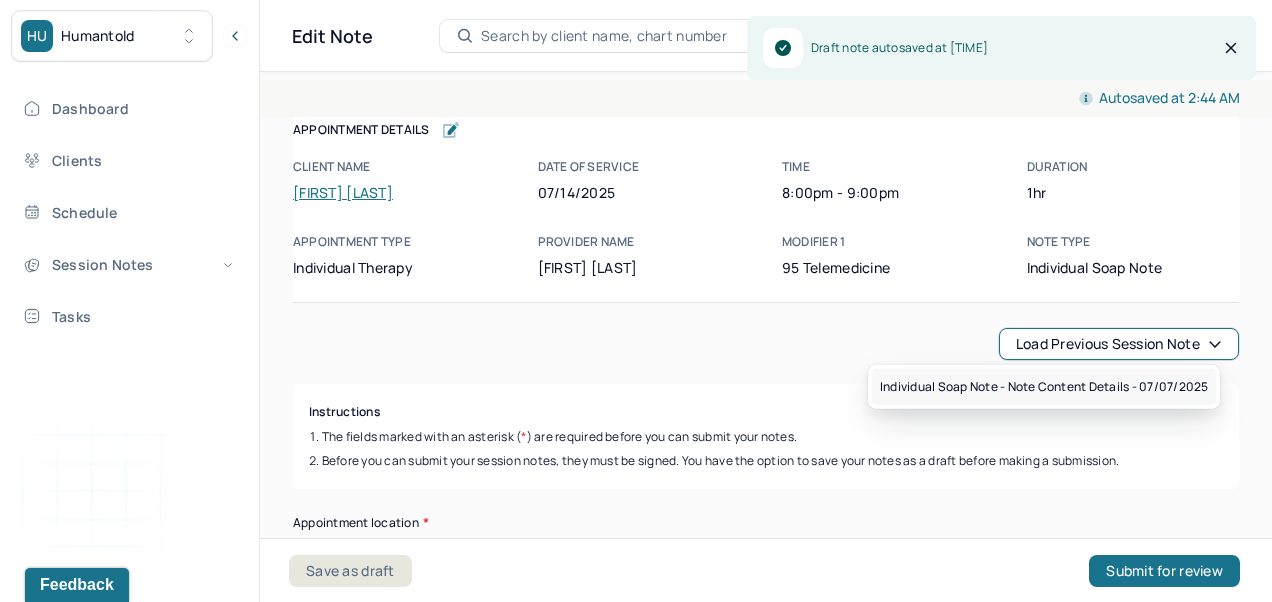 click on "Individual soap note   - Note content Details -   07/07/2025" at bounding box center (1044, 387) 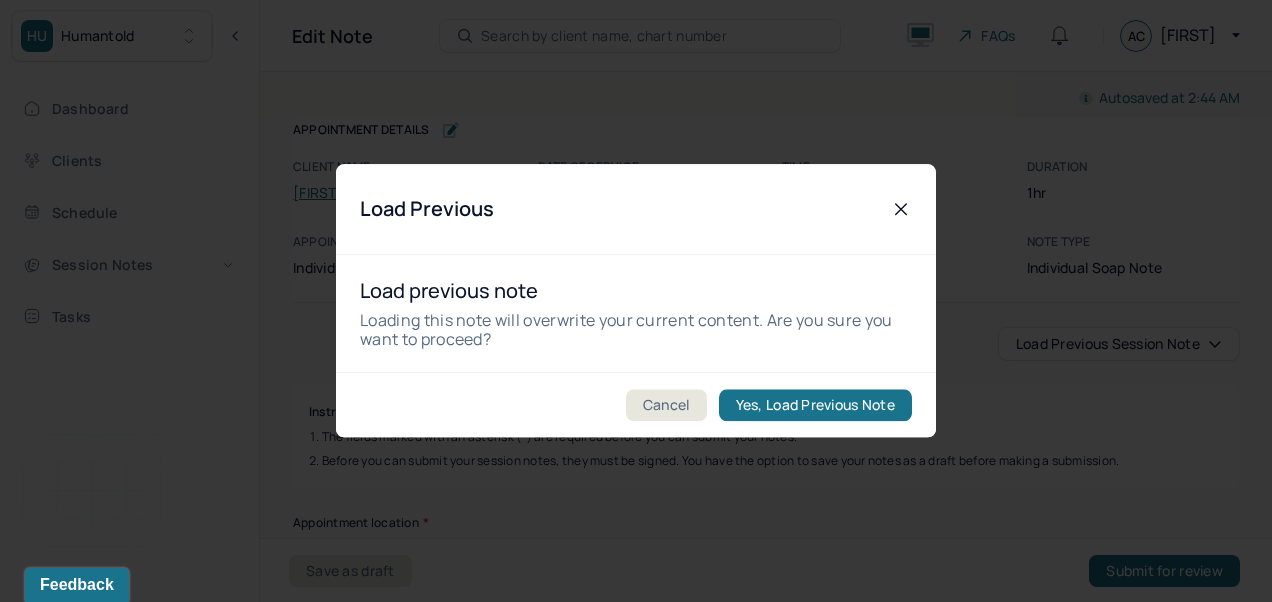 click on "Yes, Load Previous Note" at bounding box center (815, 406) 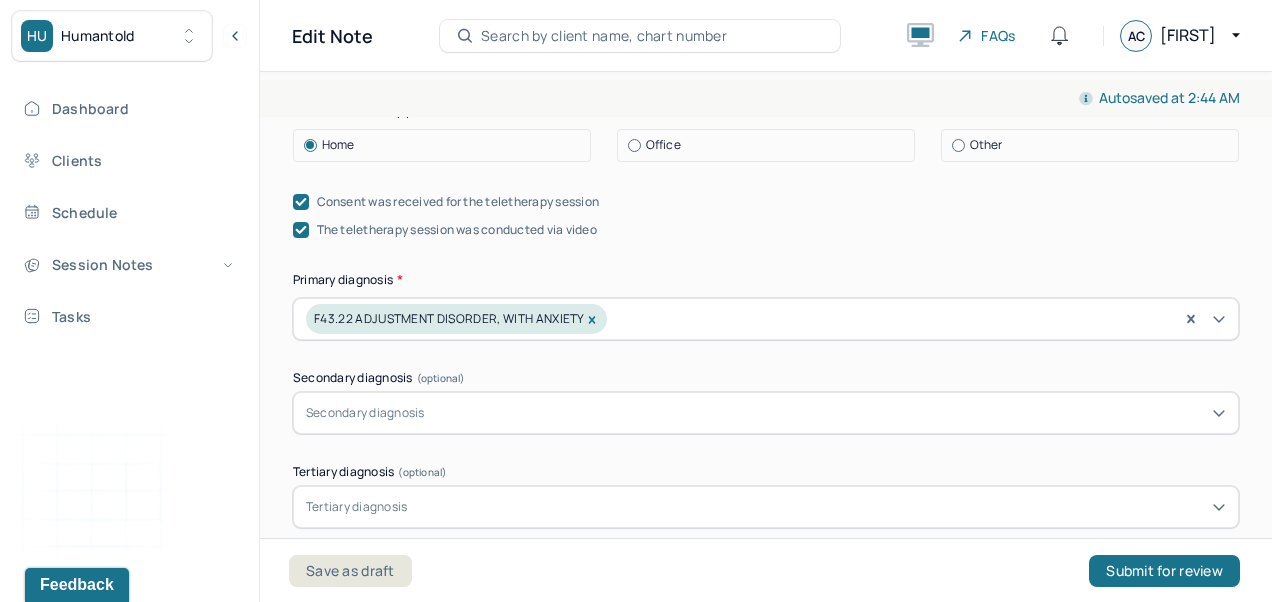 scroll, scrollTop: 599, scrollLeft: 0, axis: vertical 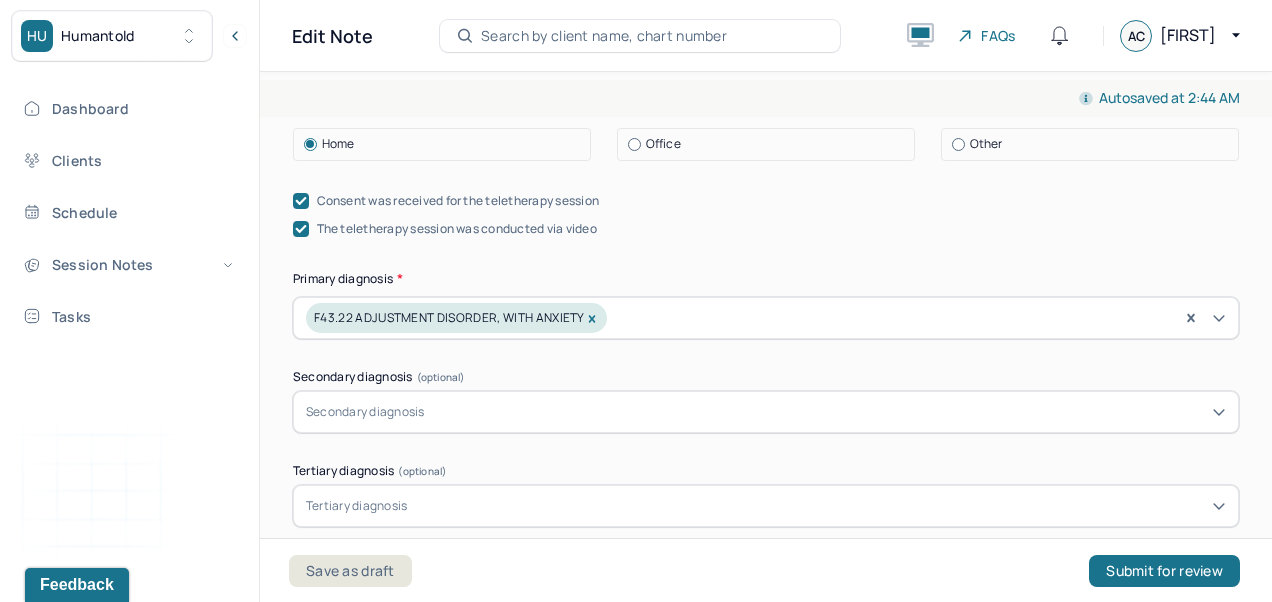 click on "Primary diagnosis * F43.22 ADJUSTMENT DISORDER, WITH ANXIETY" at bounding box center [766, 304] 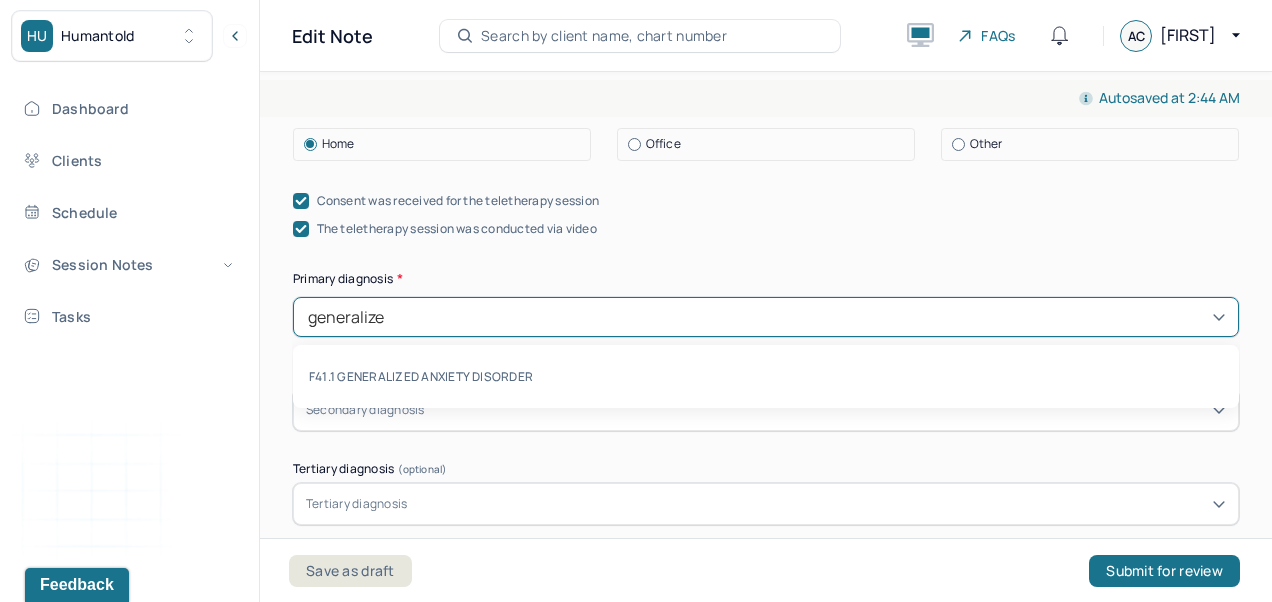 type on "generalized" 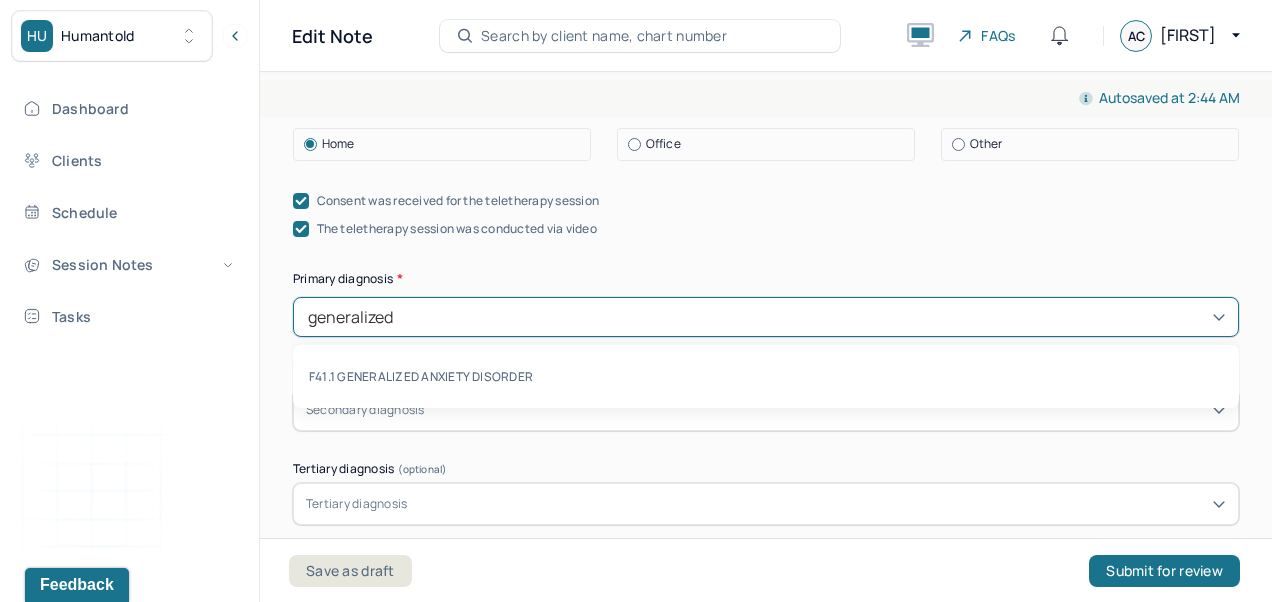 click on "F41.1 GENERALIZED ANXIETY DISORDER" at bounding box center [766, 376] 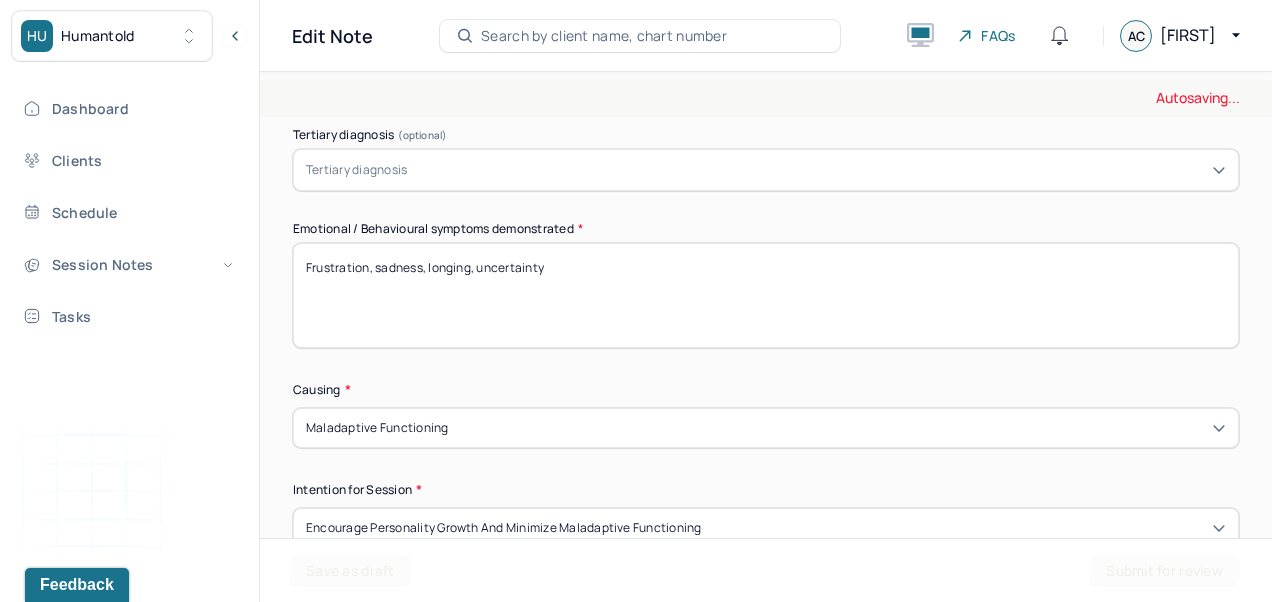 scroll, scrollTop: 936, scrollLeft: 0, axis: vertical 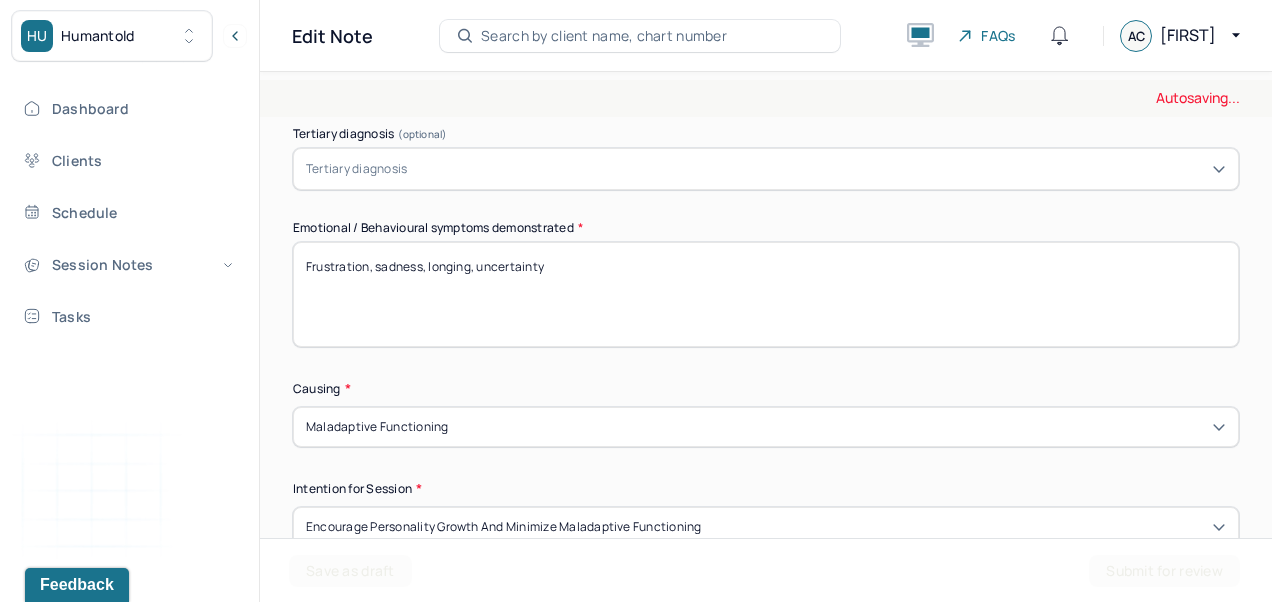 click on "Frustration, sadness, longing, uncertainty" at bounding box center [766, 294] 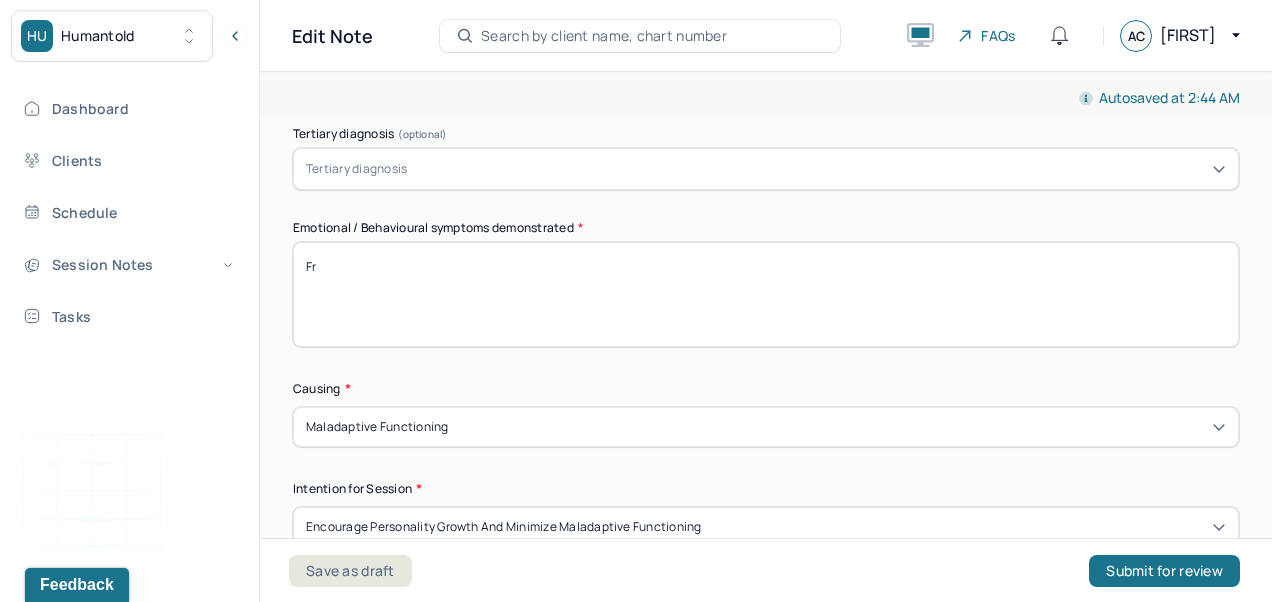 type on "F" 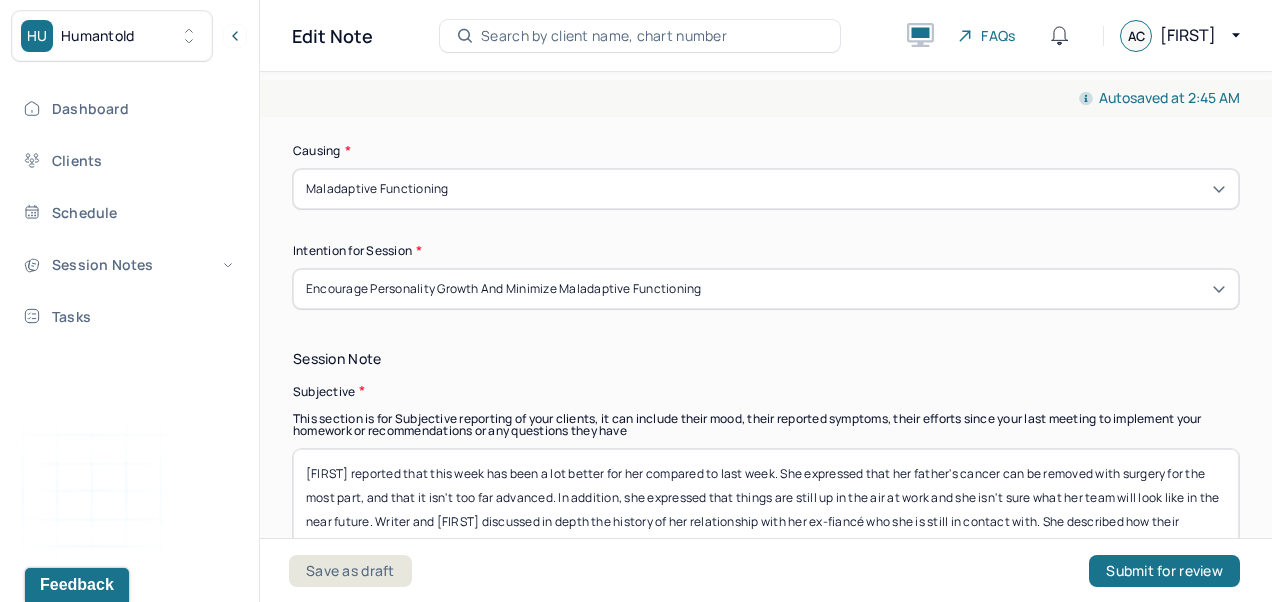 scroll, scrollTop: 1202, scrollLeft: 0, axis: vertical 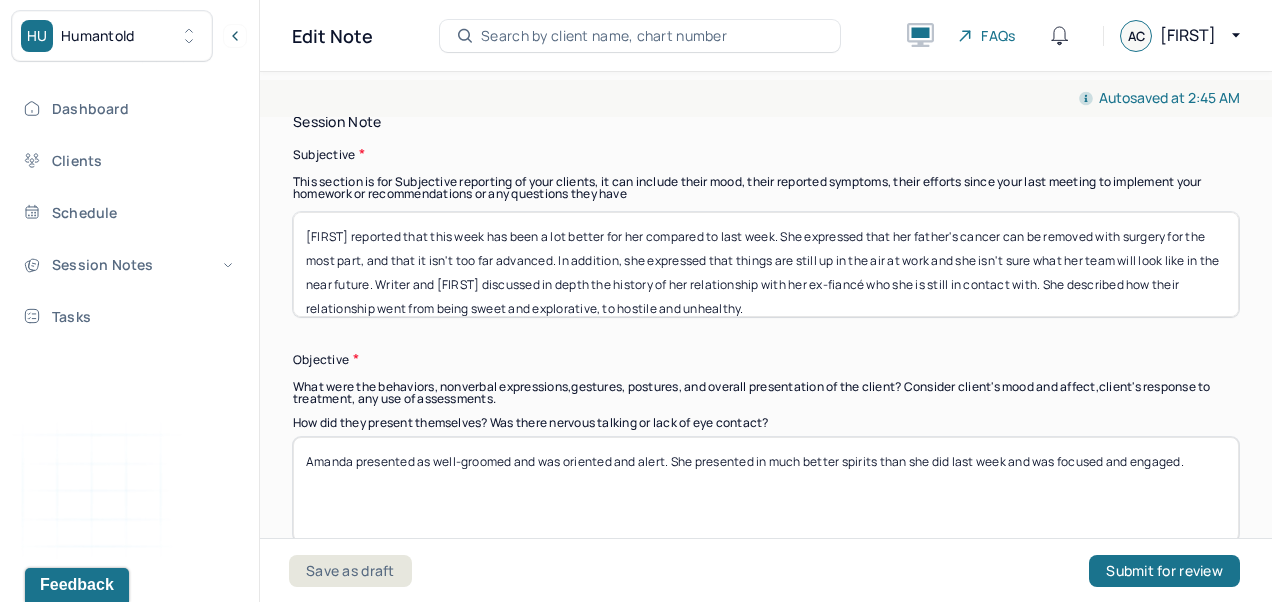 type on "Worry, uncertainty, rumination" 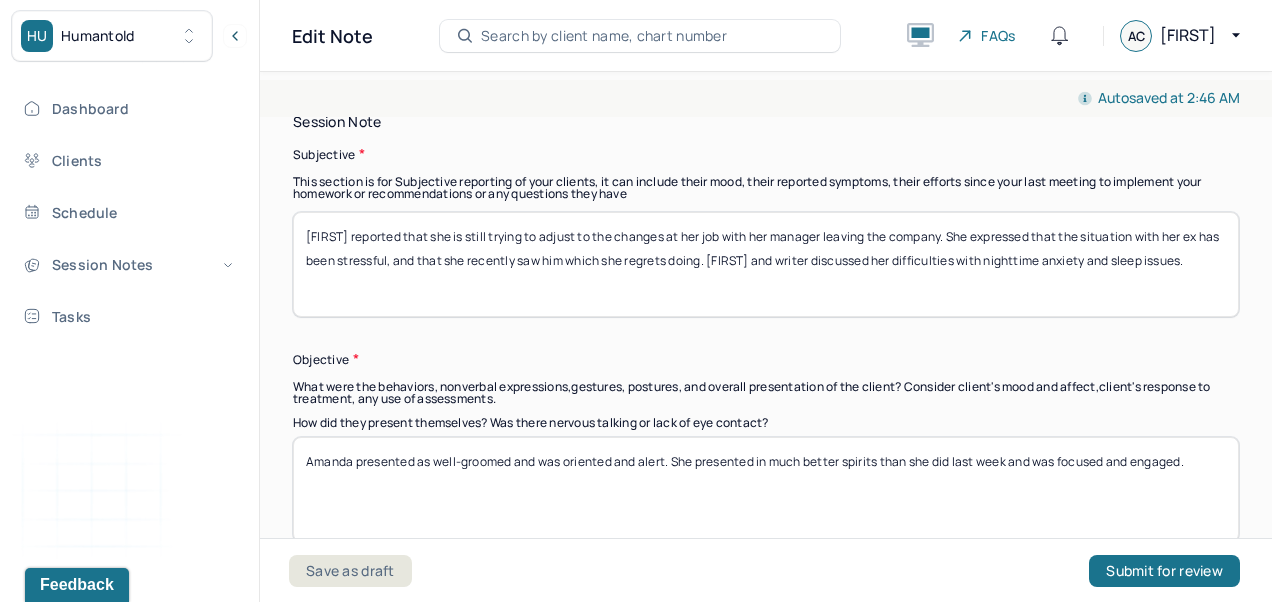 click on "[FIRST] reported that she is still trying to adjust to the changes at her job with her manager leaving the company. She expressed that the situation with her ex has been stressful, and that she recently saw him which she regrets doing. [FIRST] and writer discussed her difficulties with night time anxiety and sleep issues." at bounding box center [766, 264] 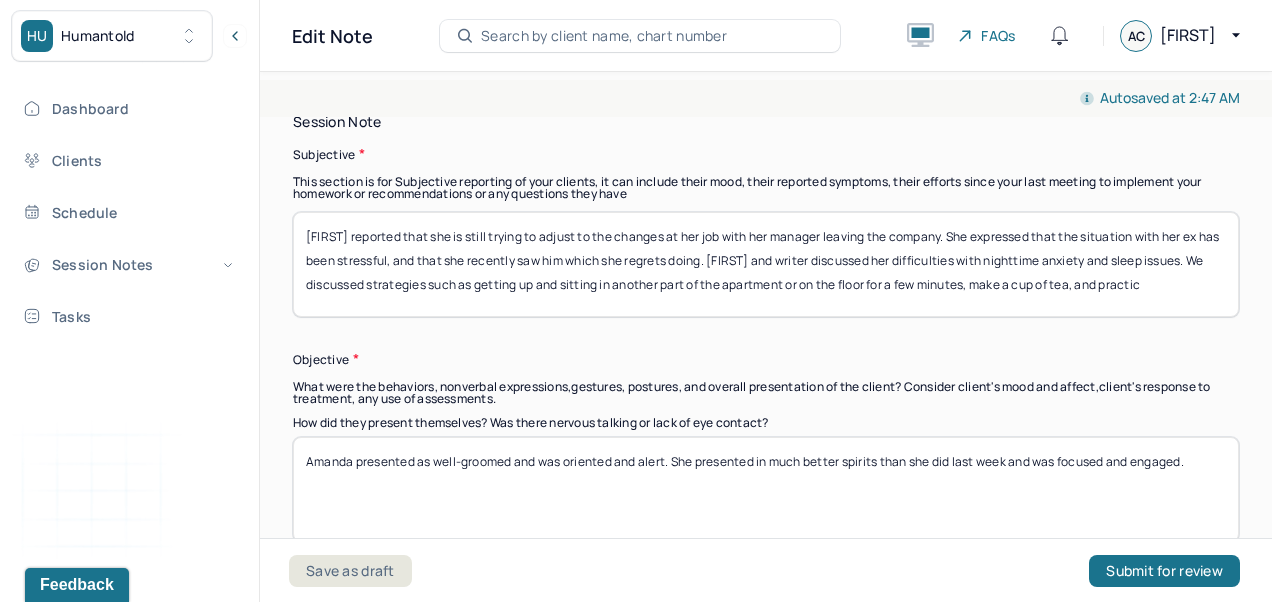 scroll, scrollTop: 0, scrollLeft: 0, axis: both 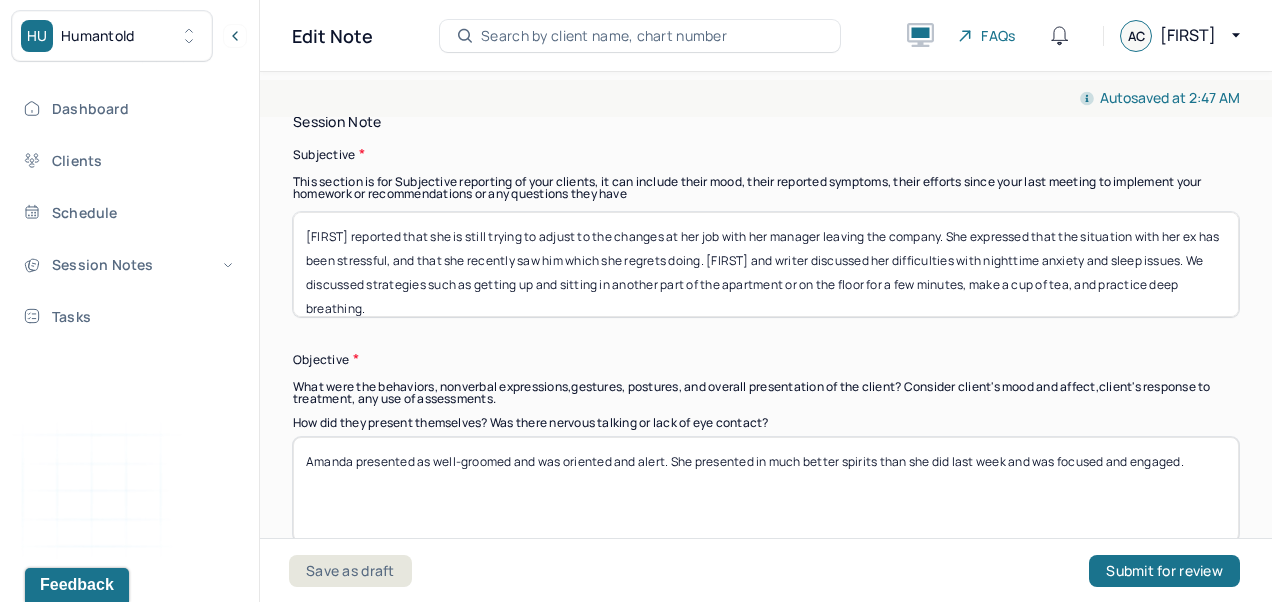 click on "[FIRST] reported that she is still trying to adjust to the changes at her job with her manager leaving the company. She expressed that the situation with her ex has been stressful, and that she recently saw him which she regrets doing. [FIRST] and writer discussed her difficulties with nighttime anxiety and sleep issues. We discussed strategies such as getting up and sitting in another part of the apartment or on the floor for a few minutes, make a cup of tea, and practice deep breathing." at bounding box center (766, 264) 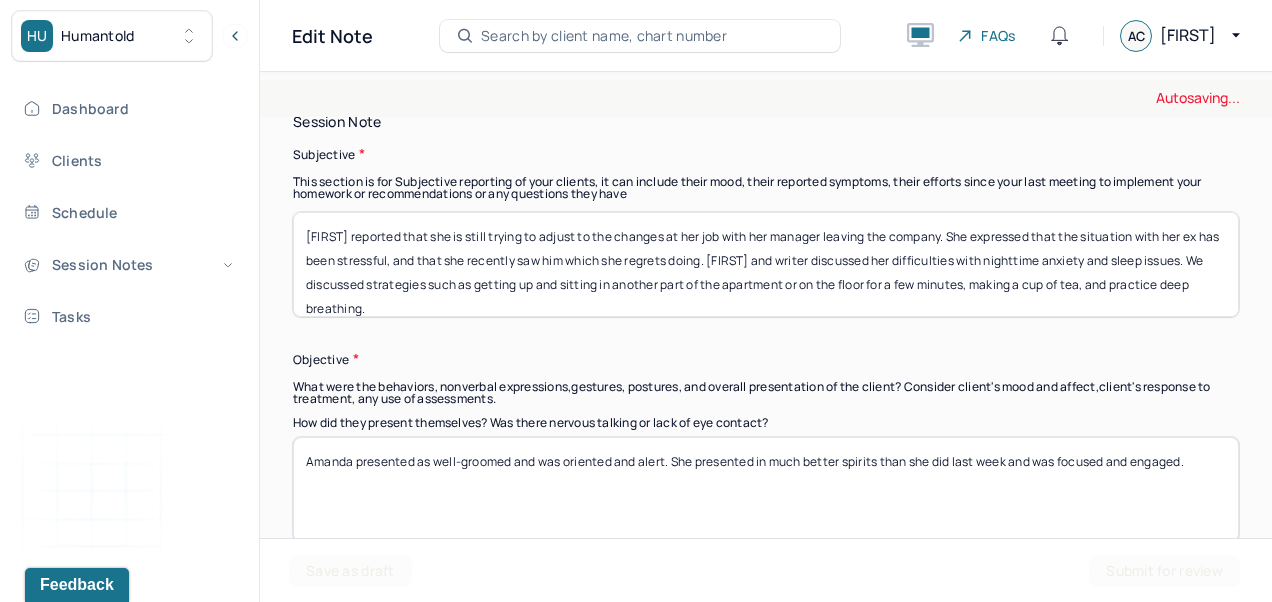 click on "[FIRST] reported that she is still trying to adjust to the changes at her job with her manager leaving the company. She expressed that the situation with her ex has been stressful, and that she recently saw him which she regrets doing. [FIRST] and writer discussed her difficulties with nighttime anxiety and sleep issues. We discussed strategies such as getting up and sitting in another part of the apartment or on the floor for a few minutes, make a cup of tea, and practice deep breathing." at bounding box center (766, 264) 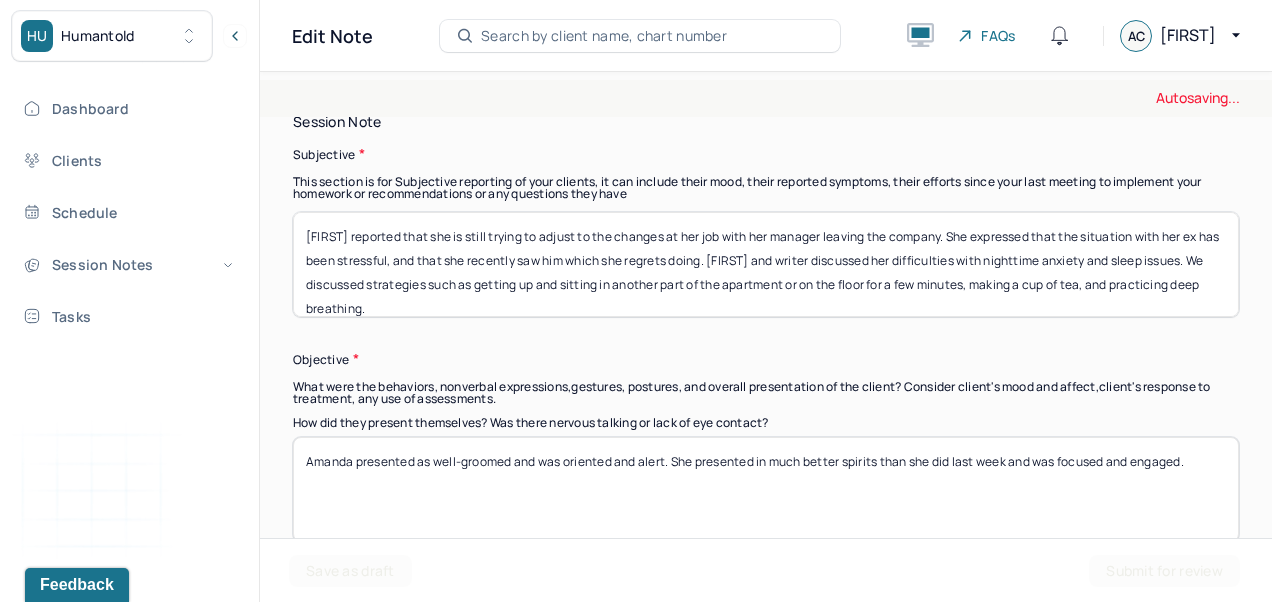 click on "Amanda presented as well-groomed and was oriented and alert. She presented in much better spirits than she did last week and was focused and engaged." at bounding box center (766, 489) 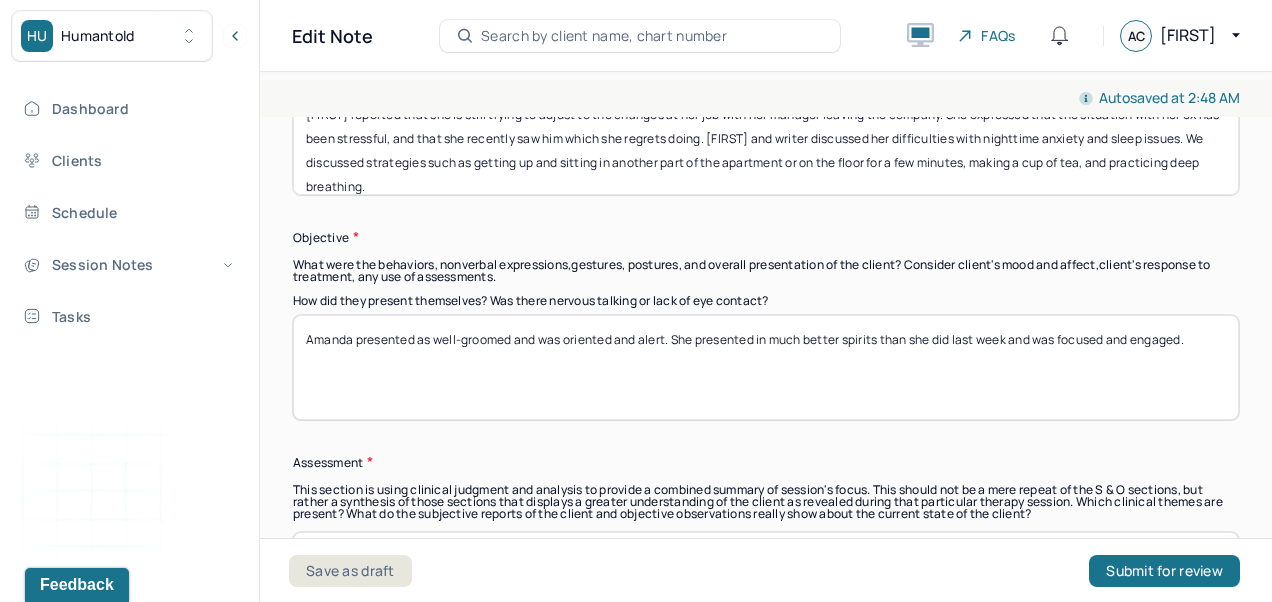 scroll, scrollTop: 1532, scrollLeft: 0, axis: vertical 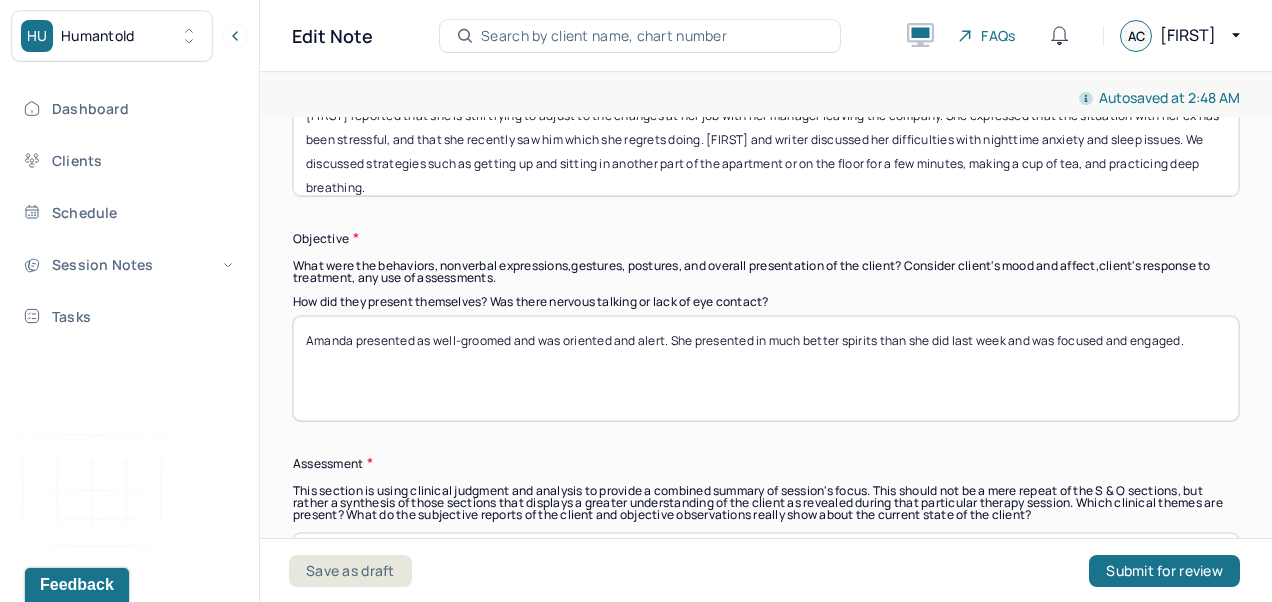 click on "[FIRST] reported that she is still trying to adjust to the changes at her job with her manager leaving the company. She expressed that the situation with her ex has been stressful, and that she recently saw him which she regrets doing. [FIRST] and writer discussed her difficulties with nighttime anxiety and sleep issues. We discussed strategies such as getting up and sitting in another part of the apartment or on the floor for a few minutes, making a cup of tea, and practicing deep breathing." at bounding box center [766, 143] 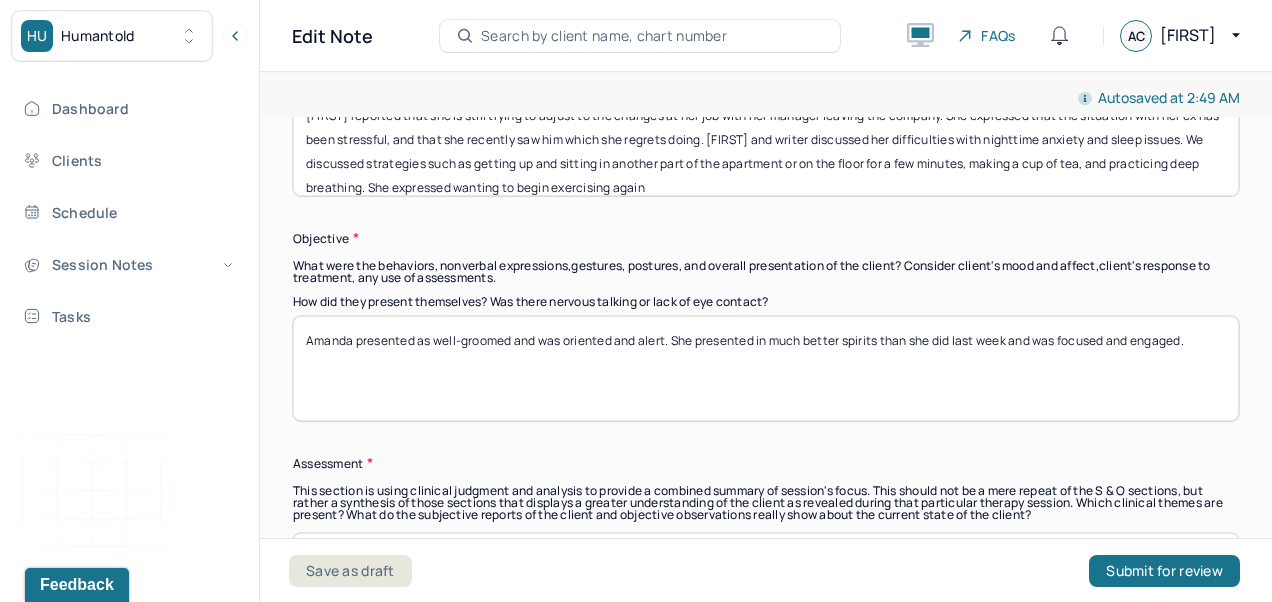 type on "[FIRST] reported that she is still trying to adjust to the changes at her job with her manager leaving the company. She expressed that the situation with her ex has been stressful, and that she recently saw him which she regrets doing. [FIRST] and writer discussed her difficulties with nighttime anxiety and sleep issues. We discussed strategies such as getting up and sitting in another part of the apartment or on the floor for a few minutes, making a cup of tea, and practicing deep breathing. She expressed wanting to begin exercising again" 